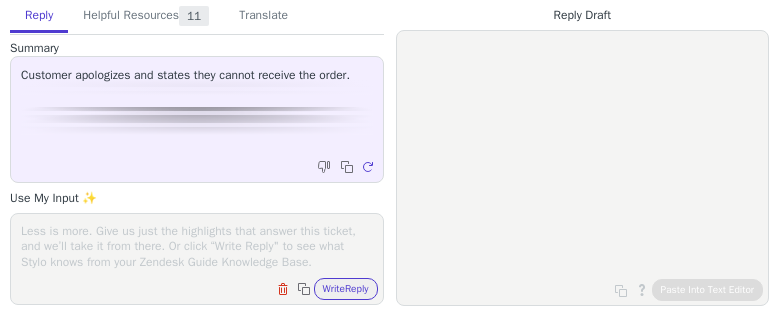 scroll, scrollTop: 0, scrollLeft: 0, axis: both 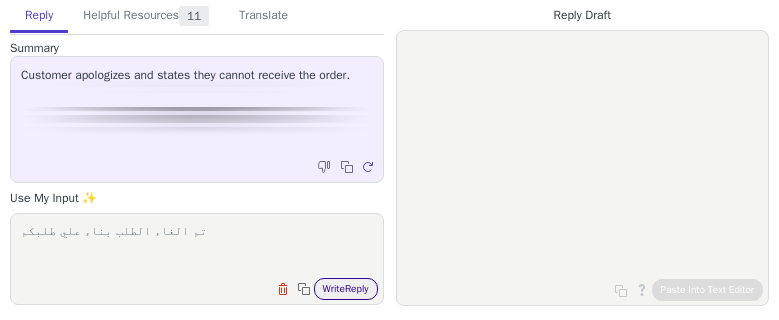 type on "تم الغاء الطلب بناء علي طلبكم" 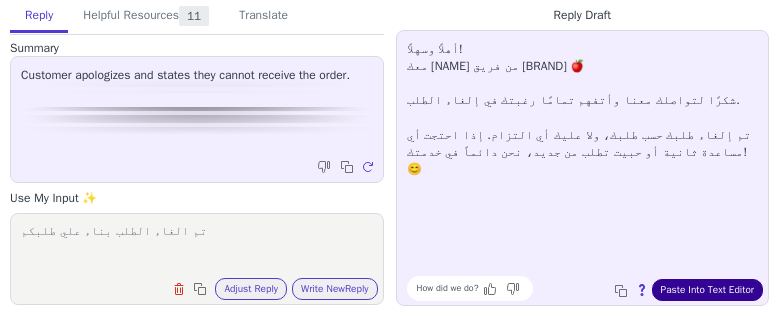 click on "Paste Into Text Editor" at bounding box center (707, 290) 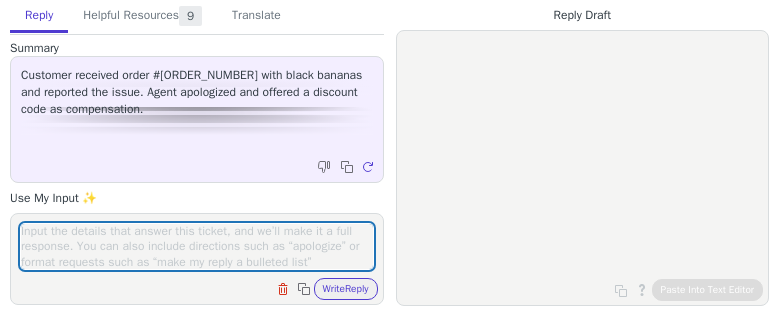 scroll, scrollTop: 0, scrollLeft: 0, axis: both 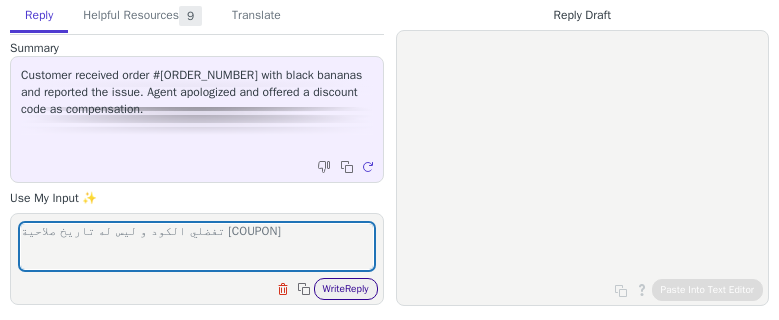 type on "تفضلي الكود و ليس له تاريخ صلاحية [COUPON]" 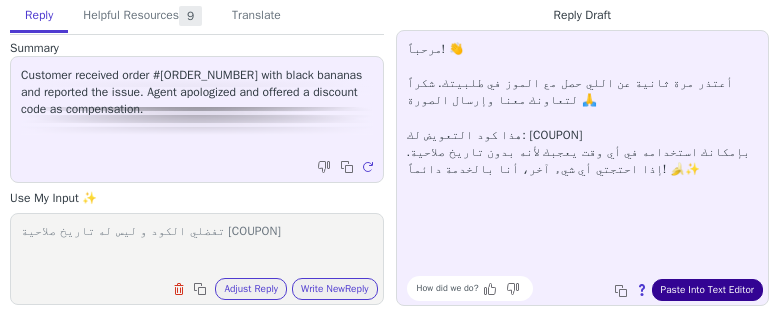 click on "Paste Into Text Editor" at bounding box center (707, 290) 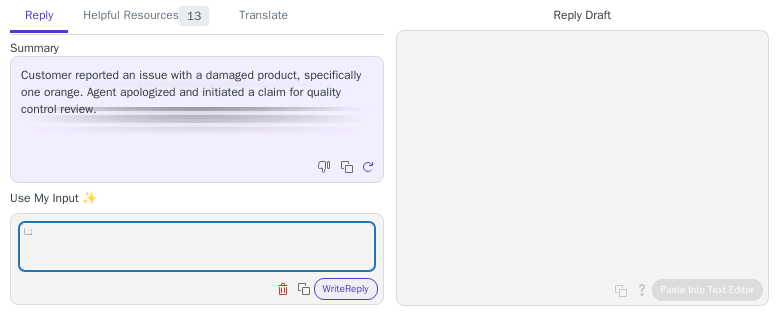 scroll, scrollTop: 0, scrollLeft: 0, axis: both 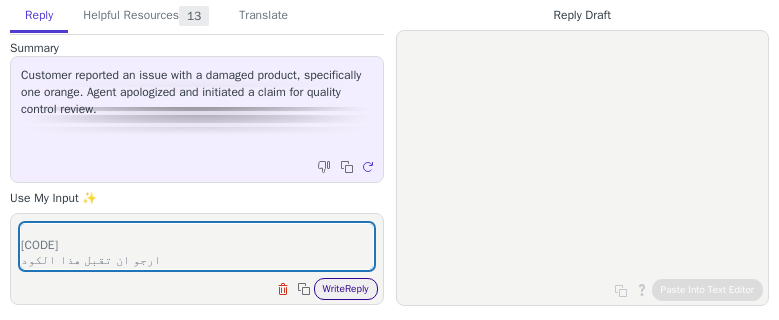 type on "ناسف لسماع الامر
WA55TVAH3M7N
ارجو ان تقبل هذا الكود" 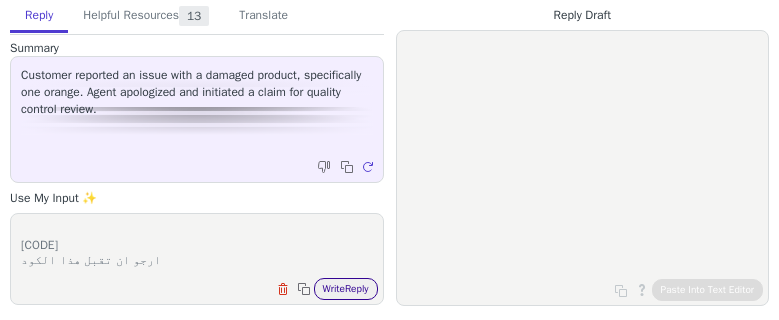 click on "Write  Reply" at bounding box center [346, 289] 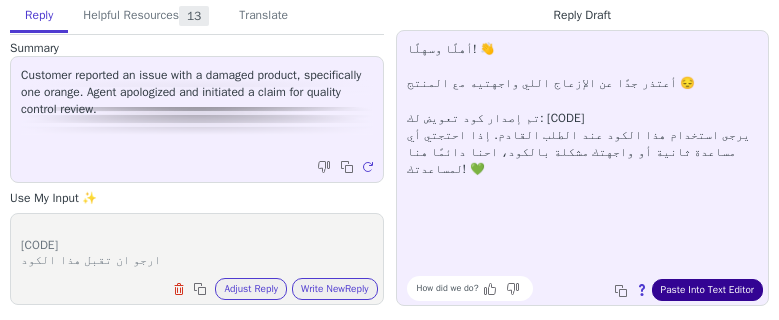 click on "Paste Into Text Editor" at bounding box center [707, 290] 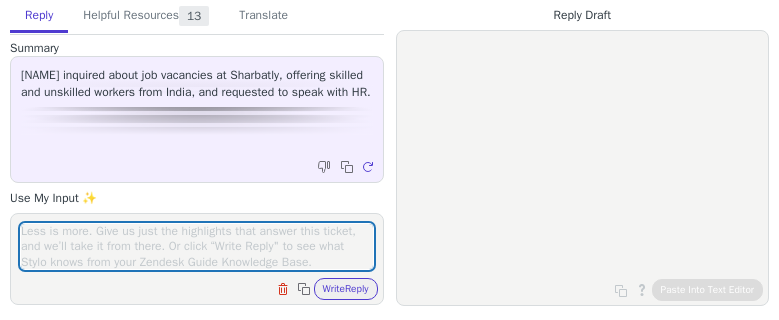 scroll, scrollTop: 0, scrollLeft: 0, axis: both 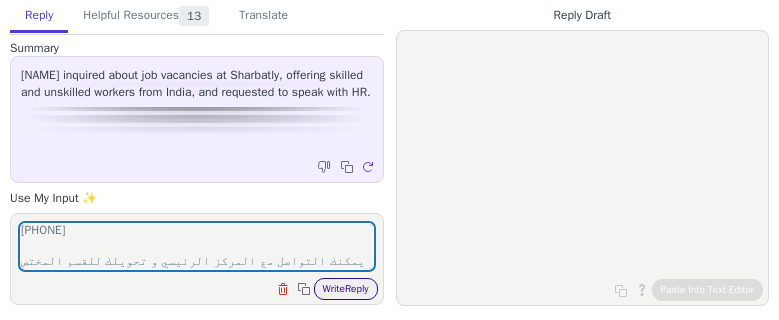 type on "0126790000
يمكنك التواصل مع المركز الرئيسي و تحويلك للقسم المختص" 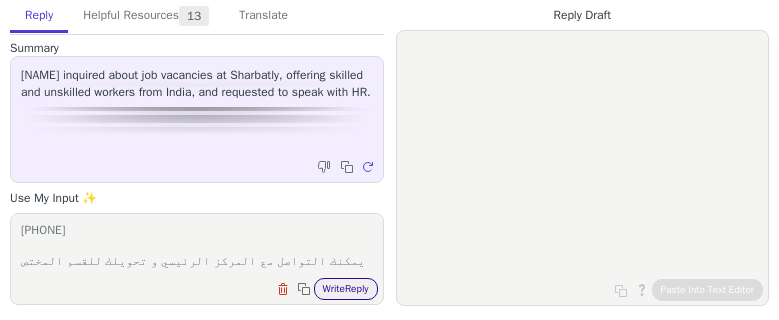 click on "Write  Reply" at bounding box center (346, 289) 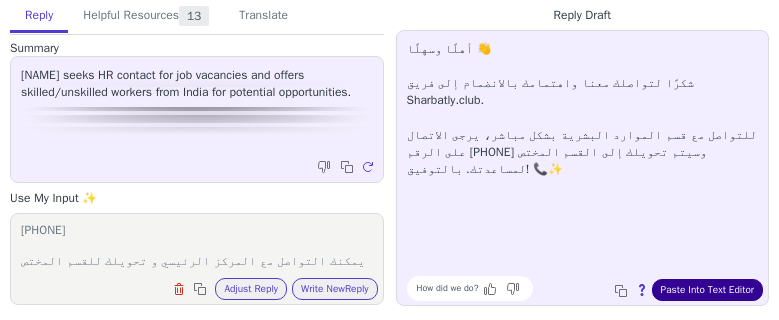click on "Paste Into Text Editor" at bounding box center [707, 290] 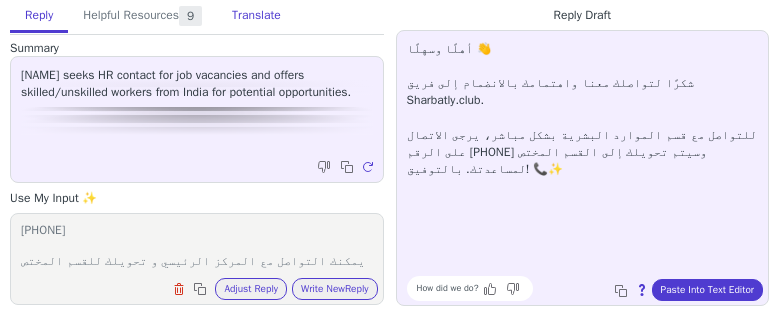 click on "Translate" at bounding box center (256, 16) 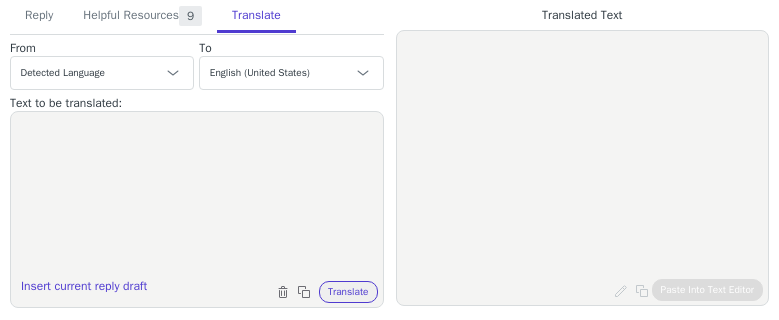 click at bounding box center [197, 197] 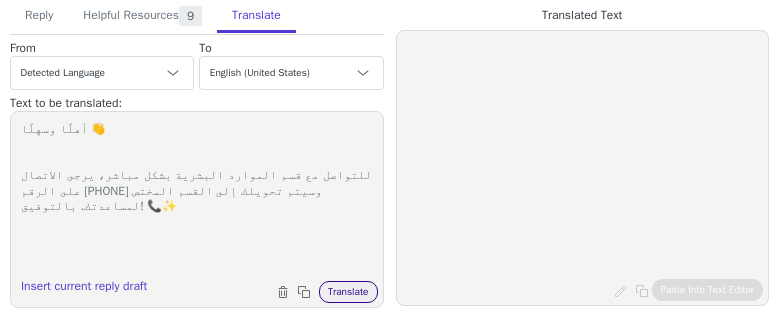 type on "أهلًا وسهلًا 👋
للتواصل مع قسم الموارد البشرية بشكل مباشر، يرجى الاتصال على الرقم 0126790000 وسيتم تحويلك إلى القسم المختص لمساعدتك. بالتوفيق! 📞✨" 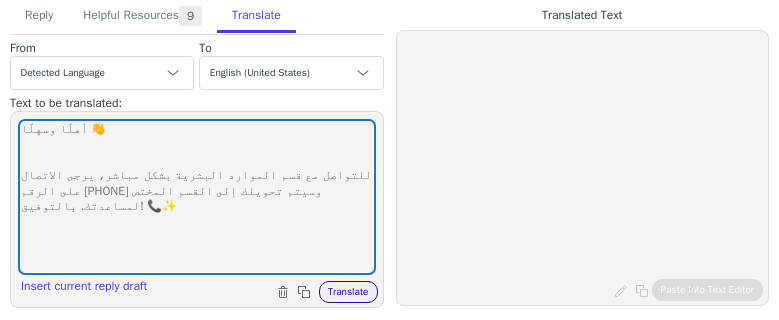 click on "Translate" at bounding box center (348, 292) 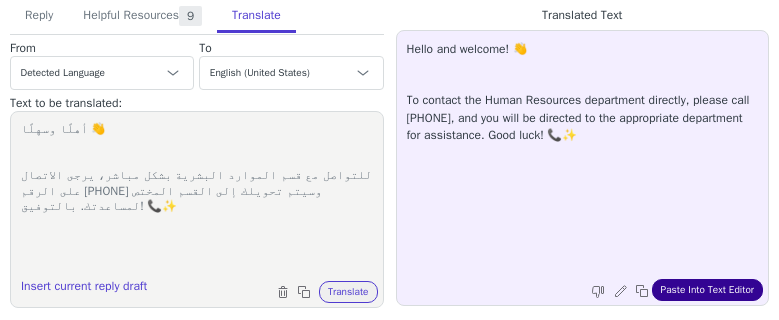 click on "Paste Into Text Editor" at bounding box center (707, 290) 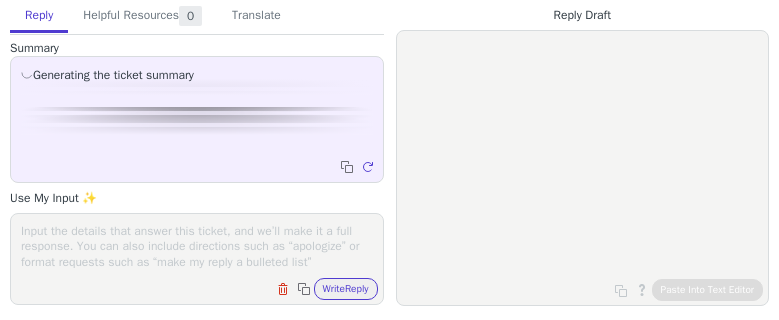 scroll, scrollTop: 0, scrollLeft: 0, axis: both 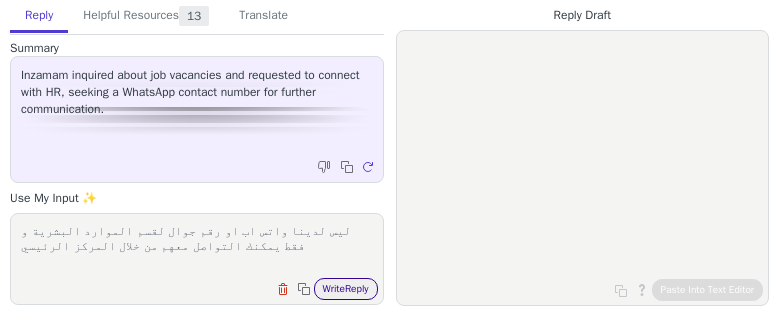 type on "ليس لدينا واتس اب او رقم جوال لقسم الموارد البشرية و فقط يمكنك التواصل معهم من خلال المركز الرئيسي" 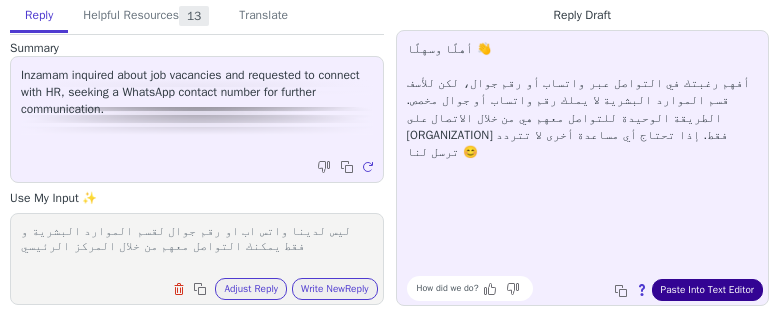 click on "Paste Into Text Editor" at bounding box center (707, 290) 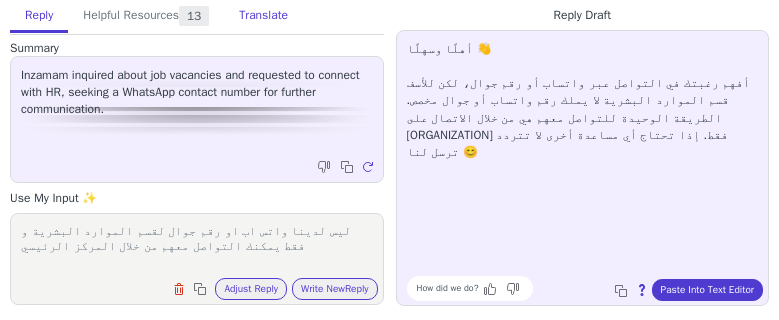 click on "Translate" at bounding box center (263, 16) 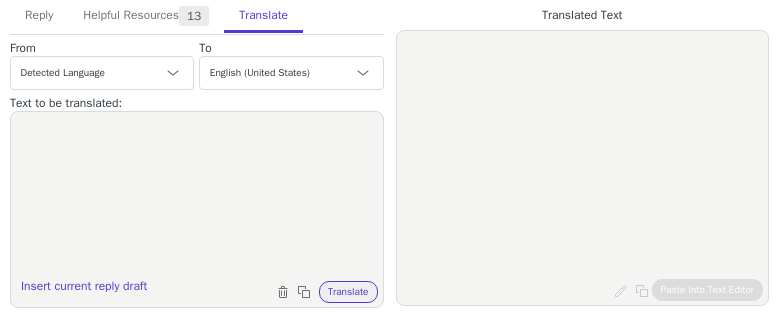 click at bounding box center (197, 197) 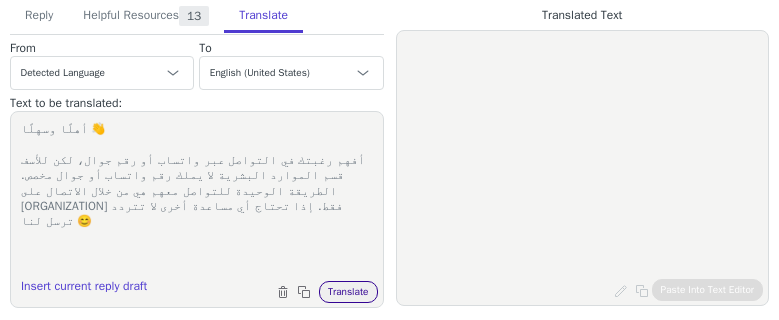 type on "أهلًا وسهلًا 👋
أفهم رغبتك في التواصل عبر واتساب أو رقم جوال، لكن للأسف قسم الموارد البشرية لا يملك رقم واتساب أو جوال مخصص. الطريقة الوحيدة للتواصل معهم هي من خلال الاتصال على المركز الرئيسي فقط. إذا تحتاج أي مساعدة أخرى لا تتردد ترسل لنا 😊" 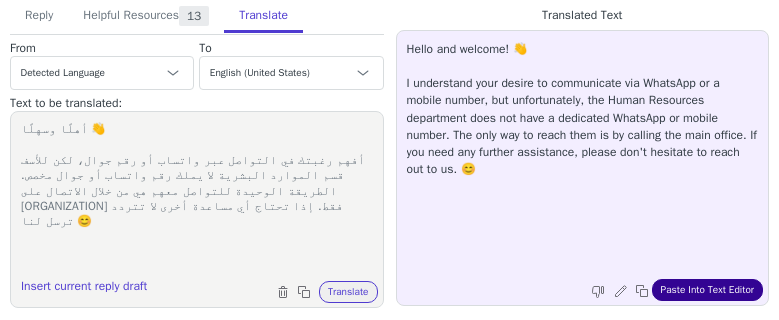 click on "Paste Into Text Editor" at bounding box center (707, 290) 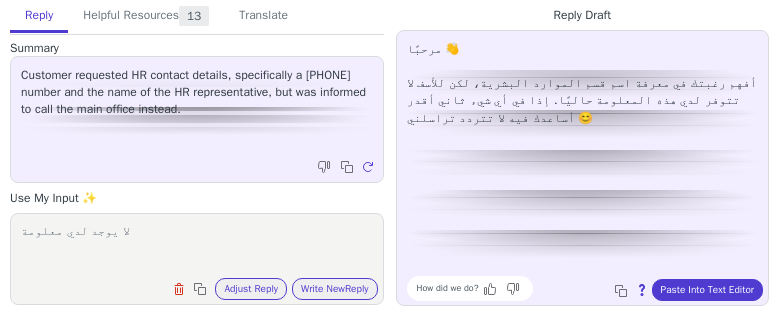 scroll, scrollTop: 0, scrollLeft: 0, axis: both 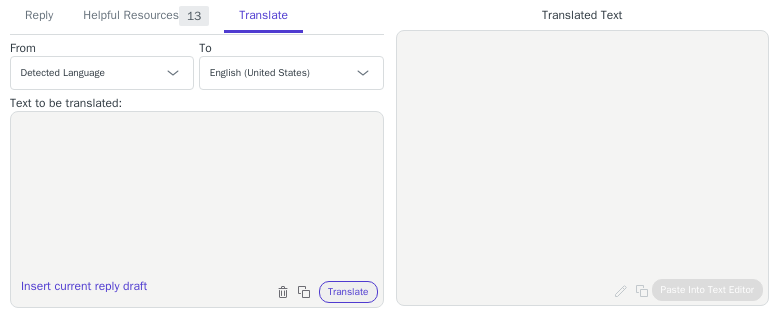 click at bounding box center [197, 197] 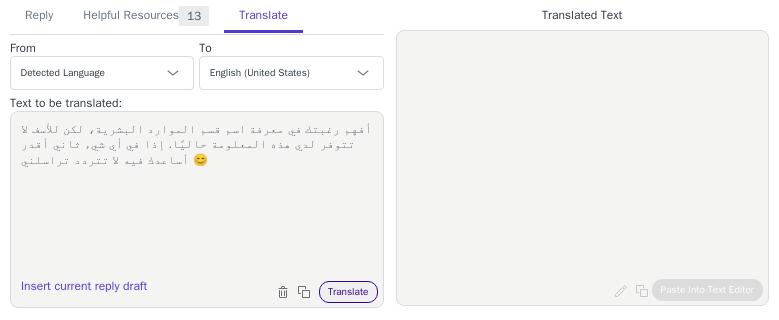 type on "أفهم رغبتك في معرفة اسم قسم الموارد البشرية، لكن للأسف لا تتوفر لدي هذه المعلومة حاليًا. إذا في أي شيء ثاني أقدر أساعدك فيه لا تتردد تراسلني 😊" 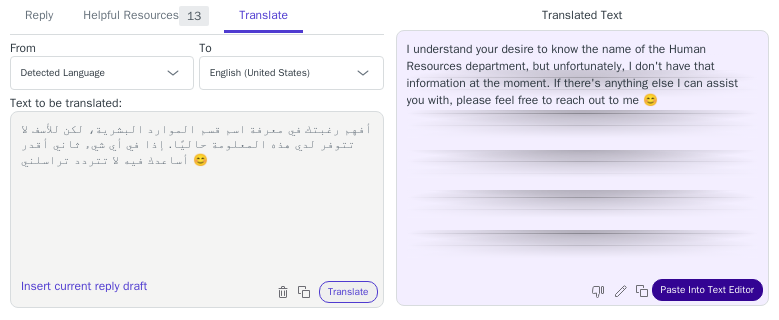click on "Paste Into Text Editor" at bounding box center [707, 290] 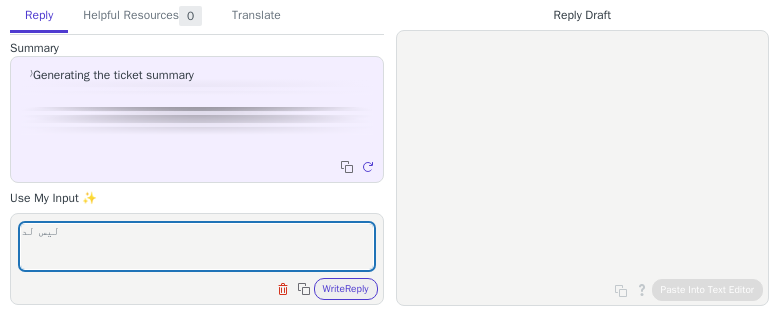 scroll, scrollTop: 0, scrollLeft: 0, axis: both 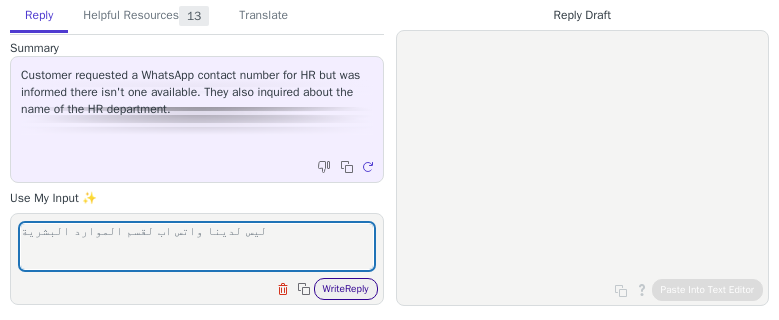 type on "ليس لدينا واتس اب لقسم الموارد البشرية" 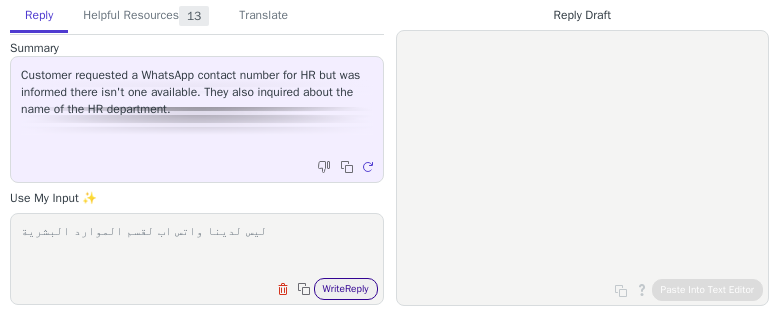 click on "Write  Reply" at bounding box center (346, 289) 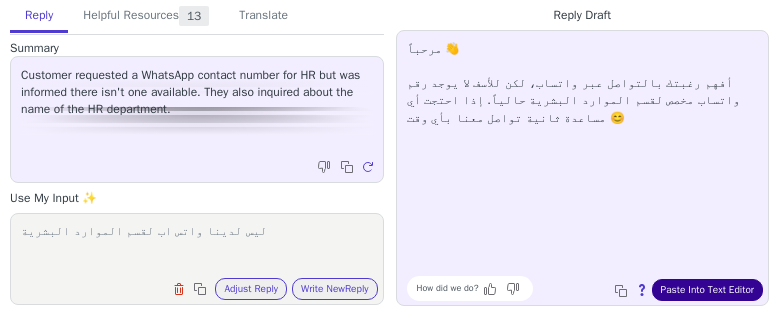 click on "Paste Into Text Editor" at bounding box center (707, 290) 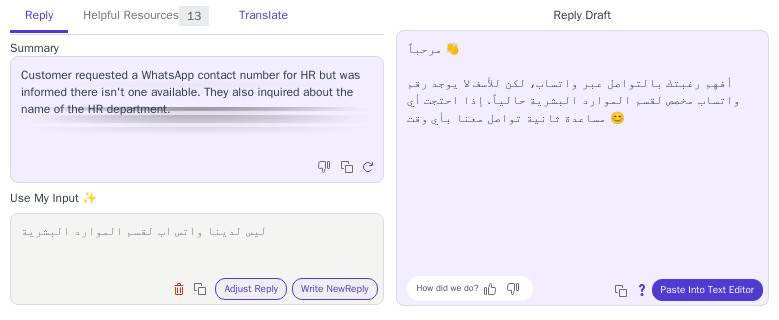 click on "Translate" at bounding box center (263, 16) 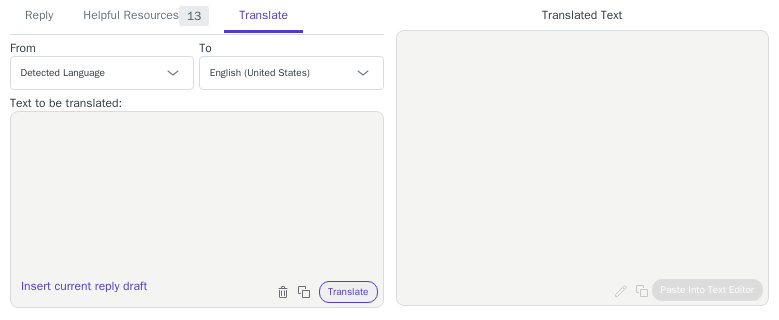 click at bounding box center [197, 197] 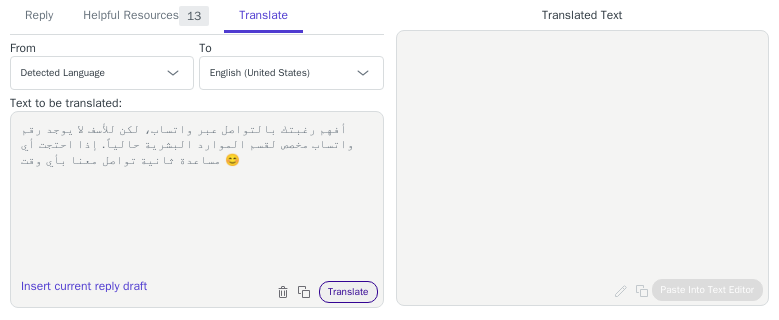 type on "أفهم رغبتك بالتواصل عبر واتساب، لكن للأسف لا يوجد رقم واتساب مخصص لقسم الموارد البشرية حالياً. إذا احتجت أي مساعدة ثانية تواصل معنا بأي وقت 😊" 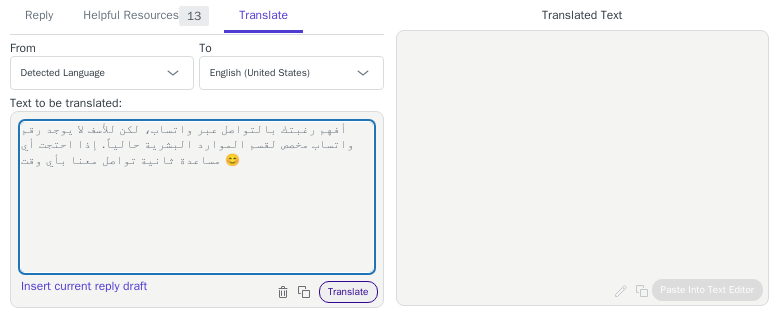 click on "Translate" at bounding box center (348, 292) 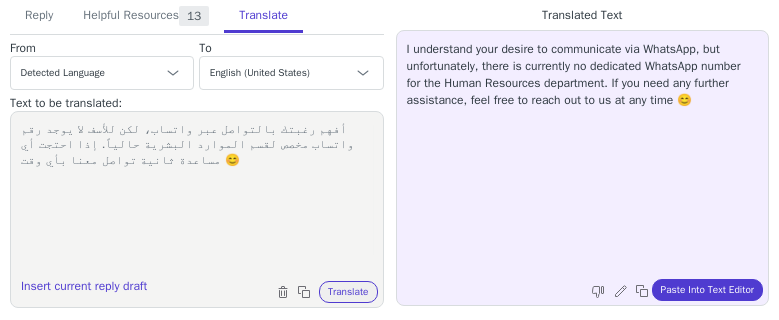 click on "Edit and re-translate Copy to clipboard Paste Into Text Editor" at bounding box center (593, 288) 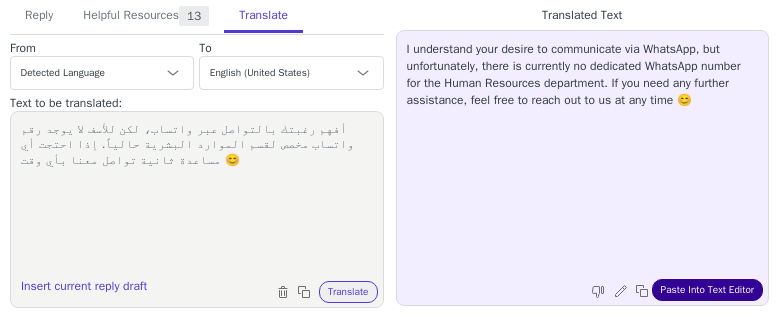 click on "Paste Into Text Editor" at bounding box center [707, 290] 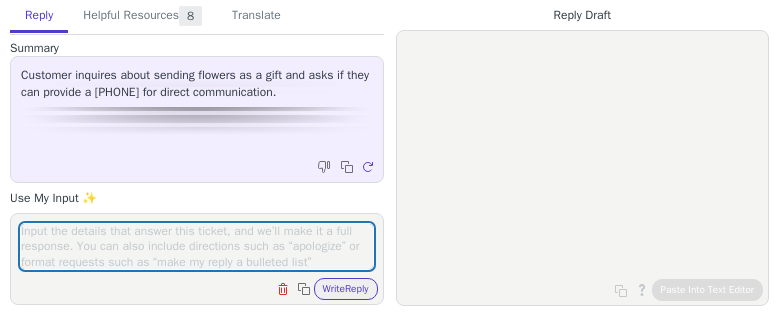 scroll, scrollTop: 0, scrollLeft: 0, axis: both 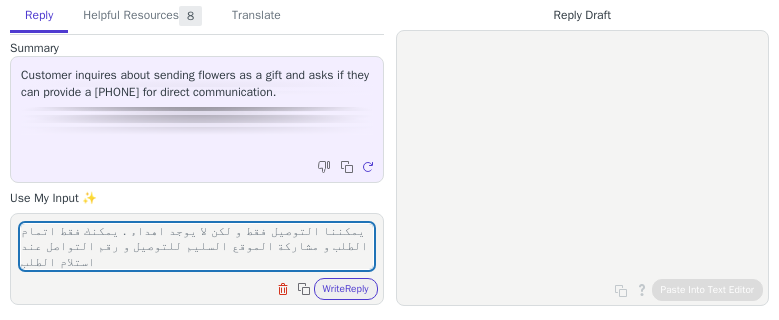 type on "يمكننا التوصيل فقط و لكن لا يوجد اهداء . يمكنك فقط اتمام الطلب و مشاركة الموقع السليم للتوصيل و رقم التواصل عند استلام الطلب" 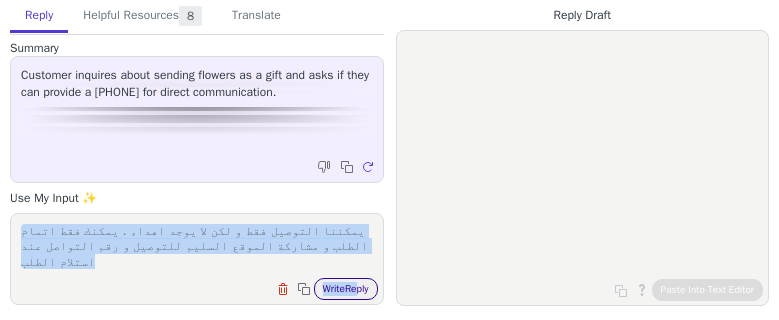 click on "يمكننا التوصيل فقط و لكن لا يوجد اهداء . يمكنك فقط اتمام الطلب و مشاركة الموقع السليم للتوصيل و رقم التواصل عند استلام الطلب  Clear field Copy to clipboard Write  Reply" at bounding box center (197, 259) 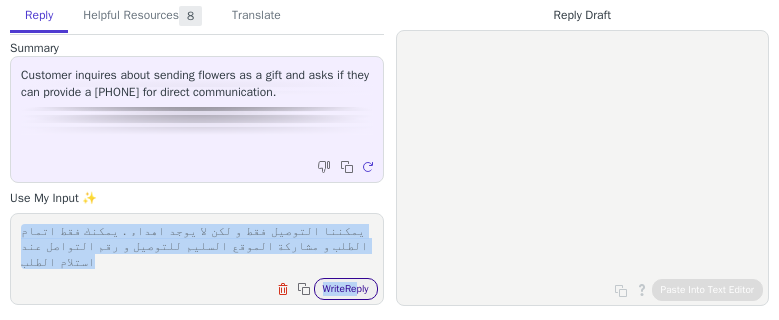 click on "Write  Reply" at bounding box center [346, 289] 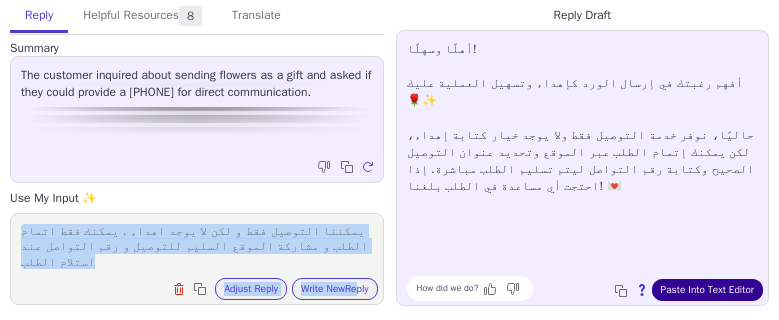 click on "Paste Into Text Editor" at bounding box center [707, 290] 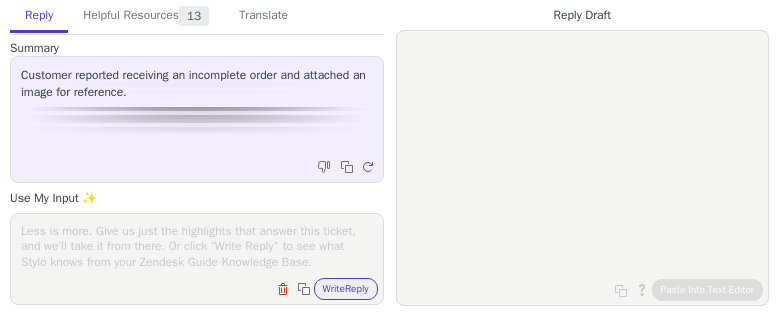 scroll, scrollTop: 0, scrollLeft: 0, axis: both 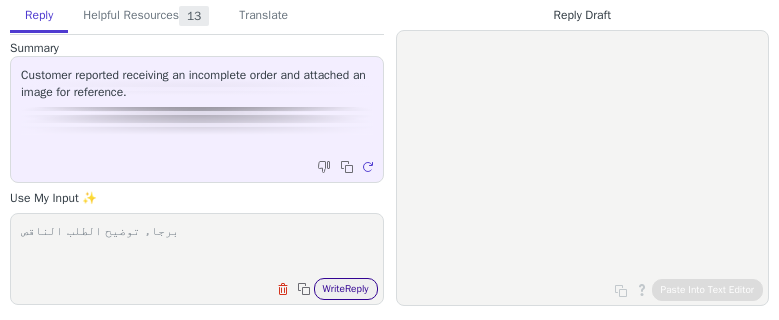 click on "Write  Reply" at bounding box center (346, 289) 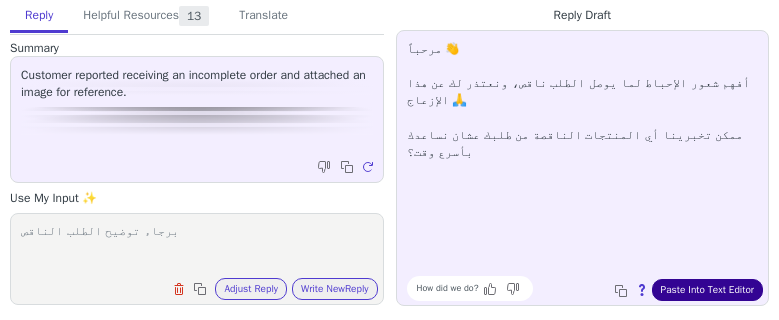 click on "Paste Into Text Editor" at bounding box center [707, 290] 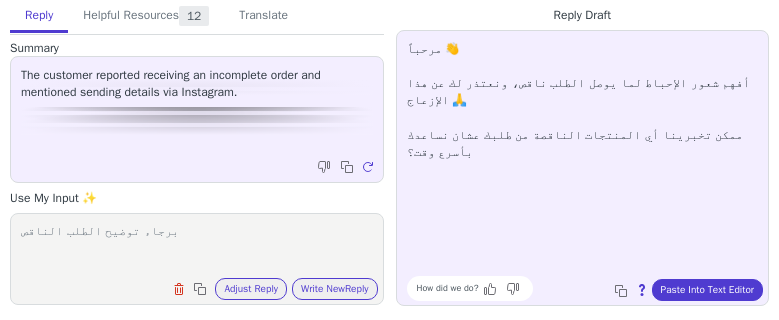 click on "برجاء توضيح الطلب الناقص" at bounding box center (197, 246) 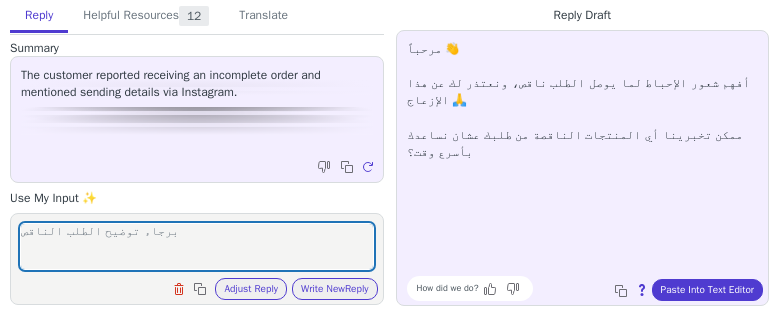 click on "برجاء توضيح الطلب الناقص  Clear field Copy to clipboard Adjust Reply Use input to adjust reply draft Write New  Reply" at bounding box center (197, 259) 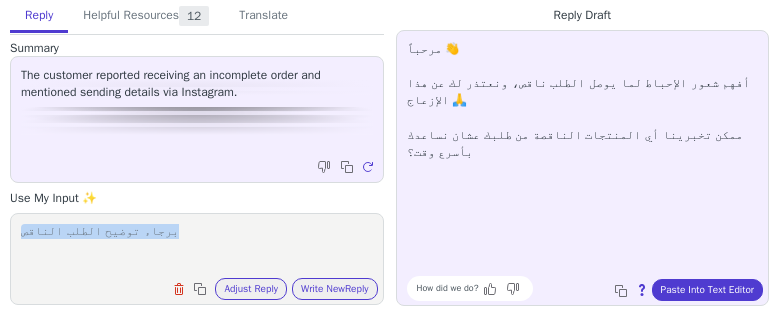 click on "برجاء توضيح الطلب الناقص  Clear field Copy to clipboard Adjust Reply Use input to adjust reply draft Write New  Reply" at bounding box center [197, 259] 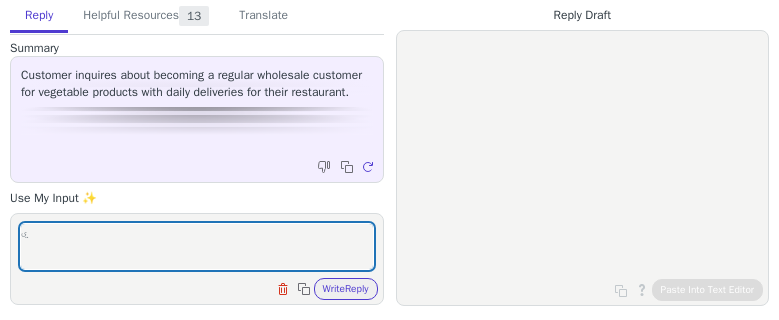 scroll, scrollTop: 0, scrollLeft: 0, axis: both 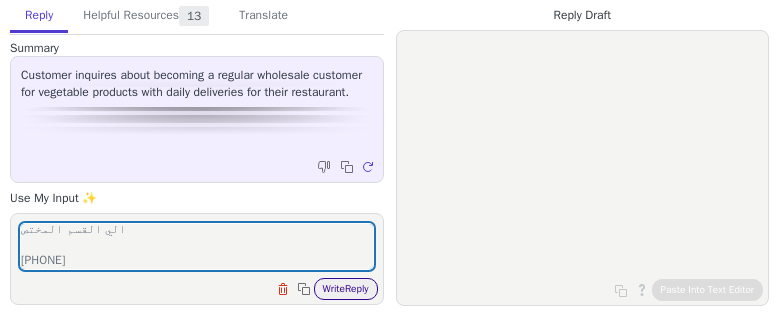 type on "يمكنك التواصل مع القسم المركز الرئيسي و سيتم تحويلك الي القسم المختص
[PHONE]" 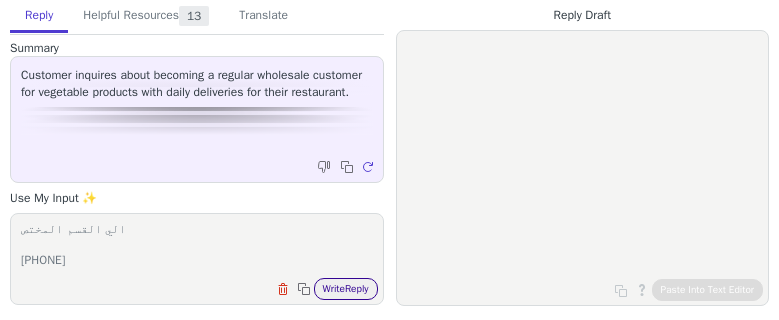 click on "Write  Reply" at bounding box center (346, 289) 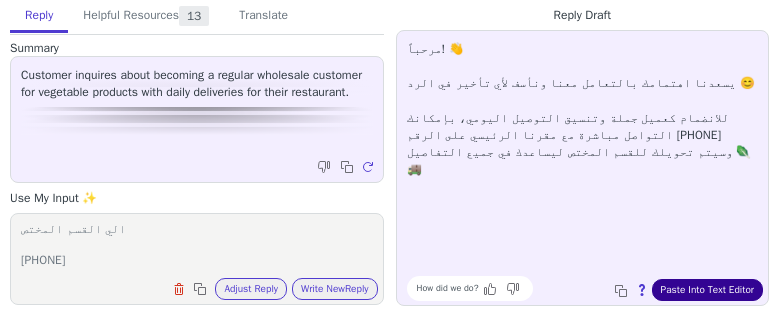 click on "Paste Into Text Editor" at bounding box center (707, 290) 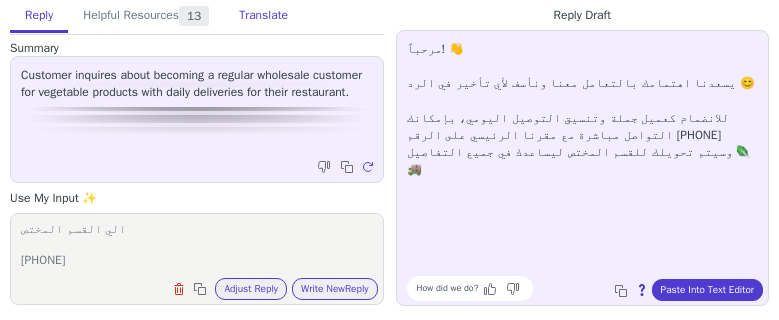 click on "Translate" at bounding box center (263, 16) 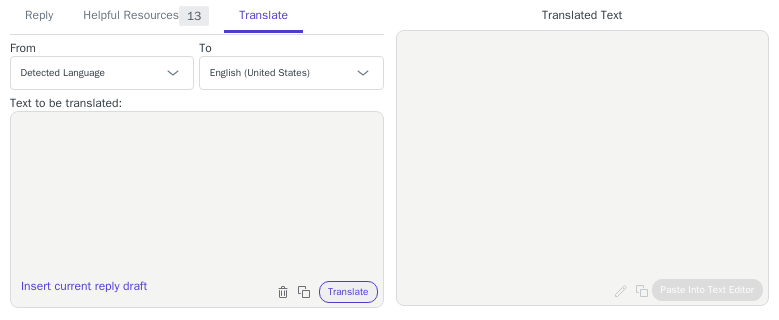 click at bounding box center [197, 197] 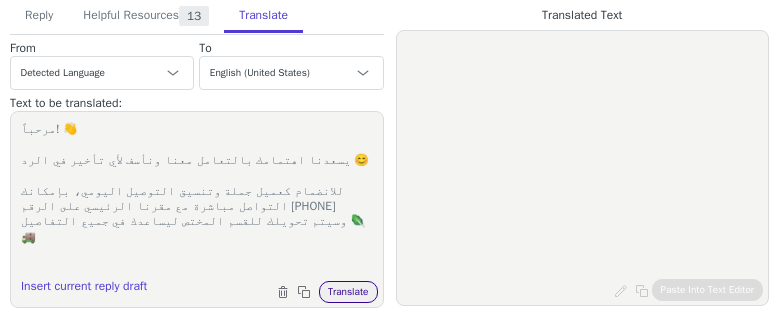 type on "مرحباً! 👋
يسعدنا اهتمامك بالتعامل معنا ونأسف لأي تأخير في الرد 😊
للانضمام كعميل جملة وتنسيق التوصيل اليومي، بإمكانك التواصل مباشرة مع مقرنا الرئيسي على الرقم [PHONE] وسيتم تحويلك للقسم المختص ليساعدك في جميع التفاصيل 🥬🚚" 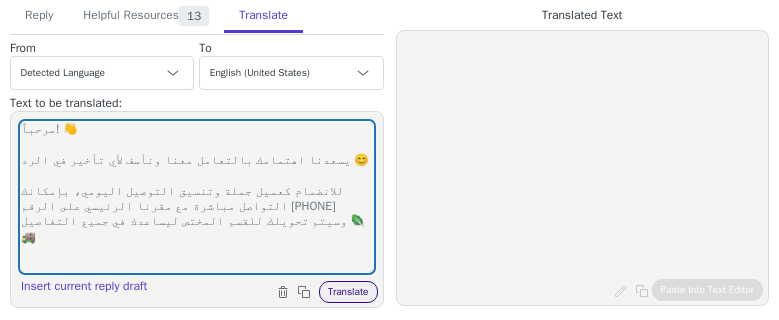 click on "Translate" at bounding box center [348, 292] 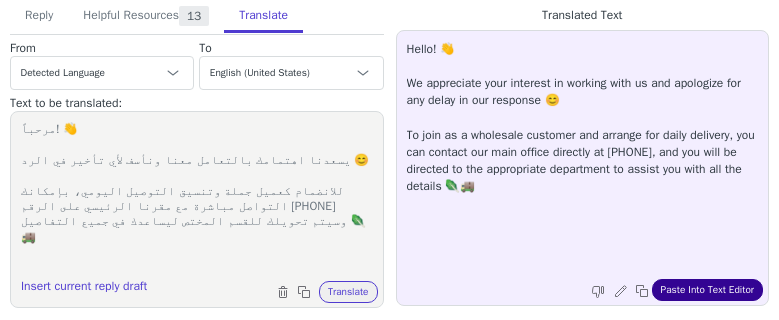 click on "Paste Into Text Editor" at bounding box center [707, 290] 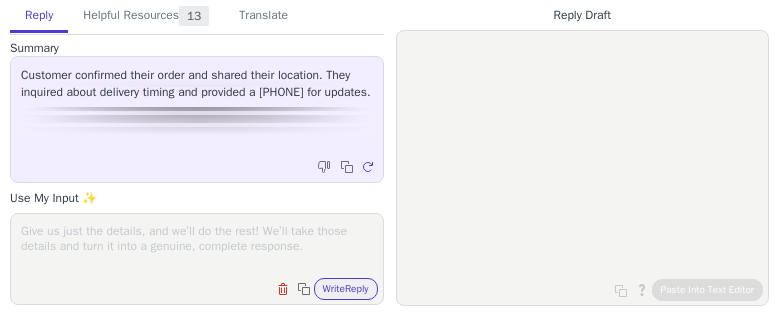 scroll, scrollTop: 0, scrollLeft: 0, axis: both 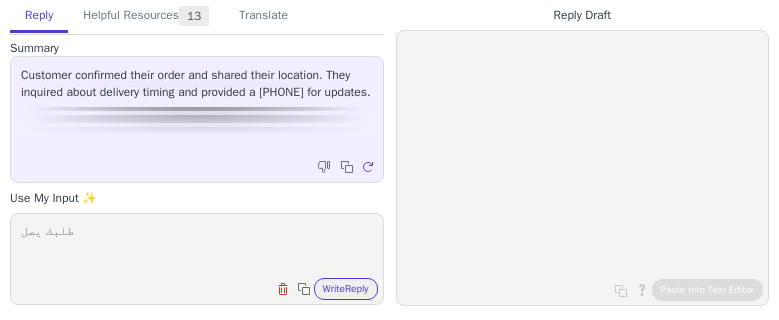 paste on "[DAY] [MONTH], [TIME]" 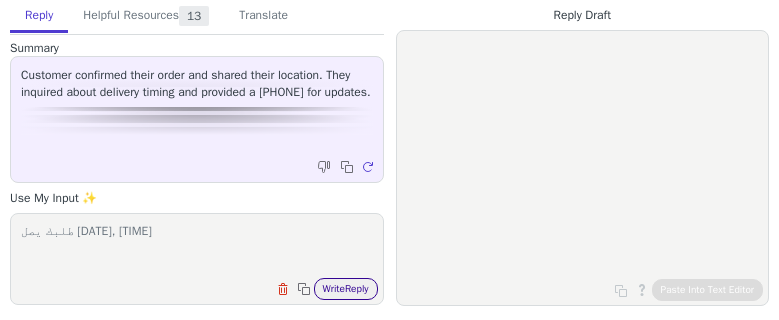 type on "طلبك يصل [DATE], [TIME]" 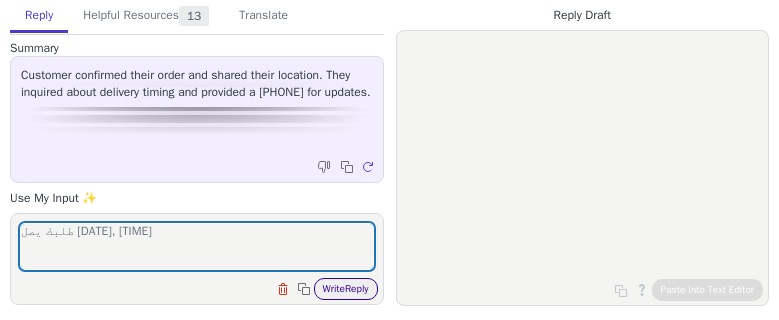 click on "Write  Reply" at bounding box center [346, 289] 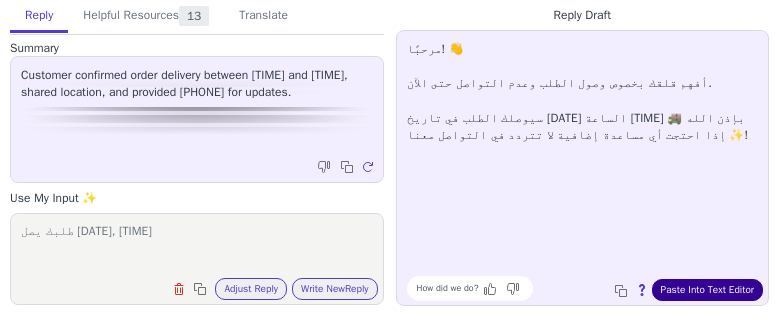 click on "Paste Into Text Editor" at bounding box center (707, 290) 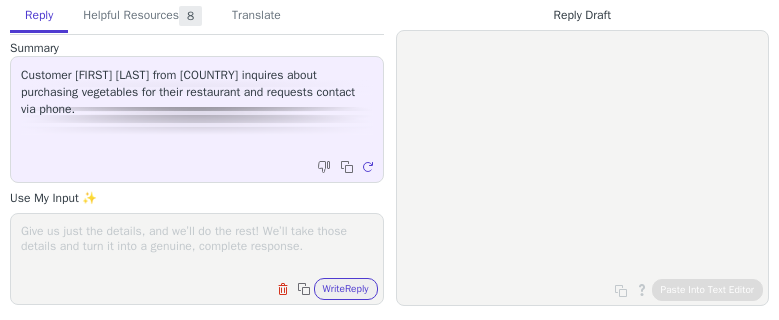 scroll, scrollTop: 0, scrollLeft: 0, axis: both 